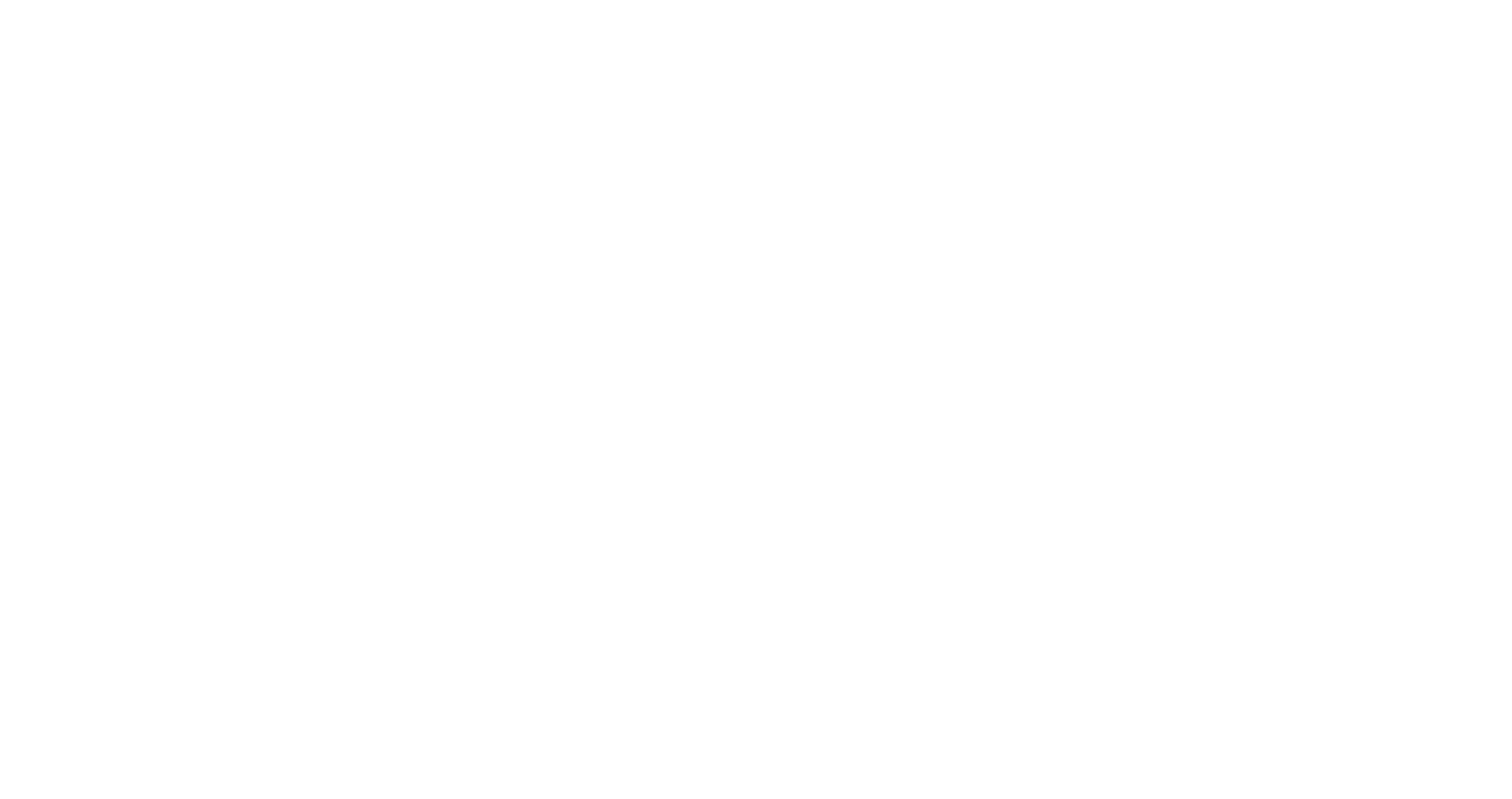 scroll, scrollTop: 0, scrollLeft: 0, axis: both 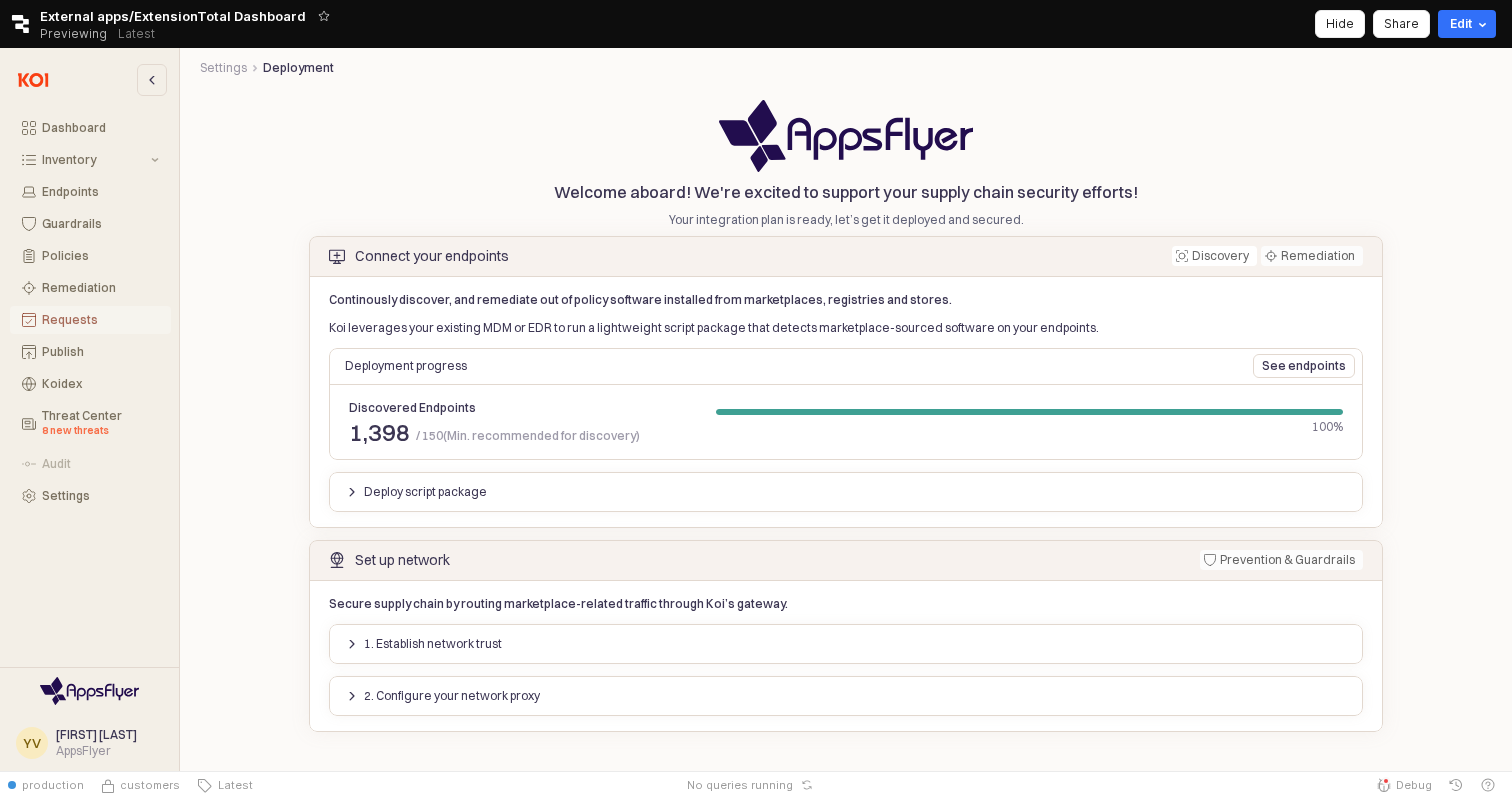 click on "Requests" at bounding box center [100, 320] 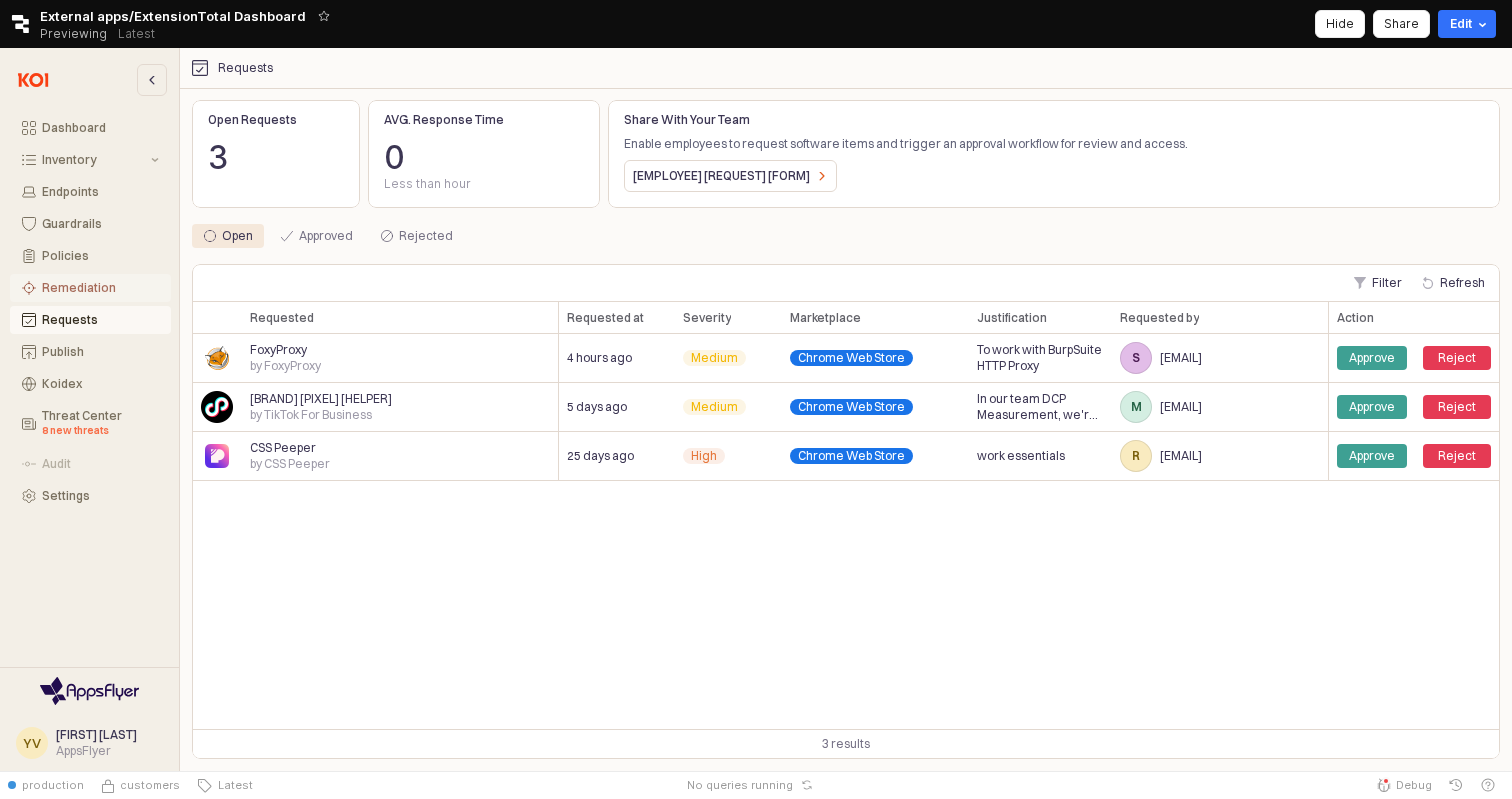 click on "Remediation" at bounding box center (100, 288) 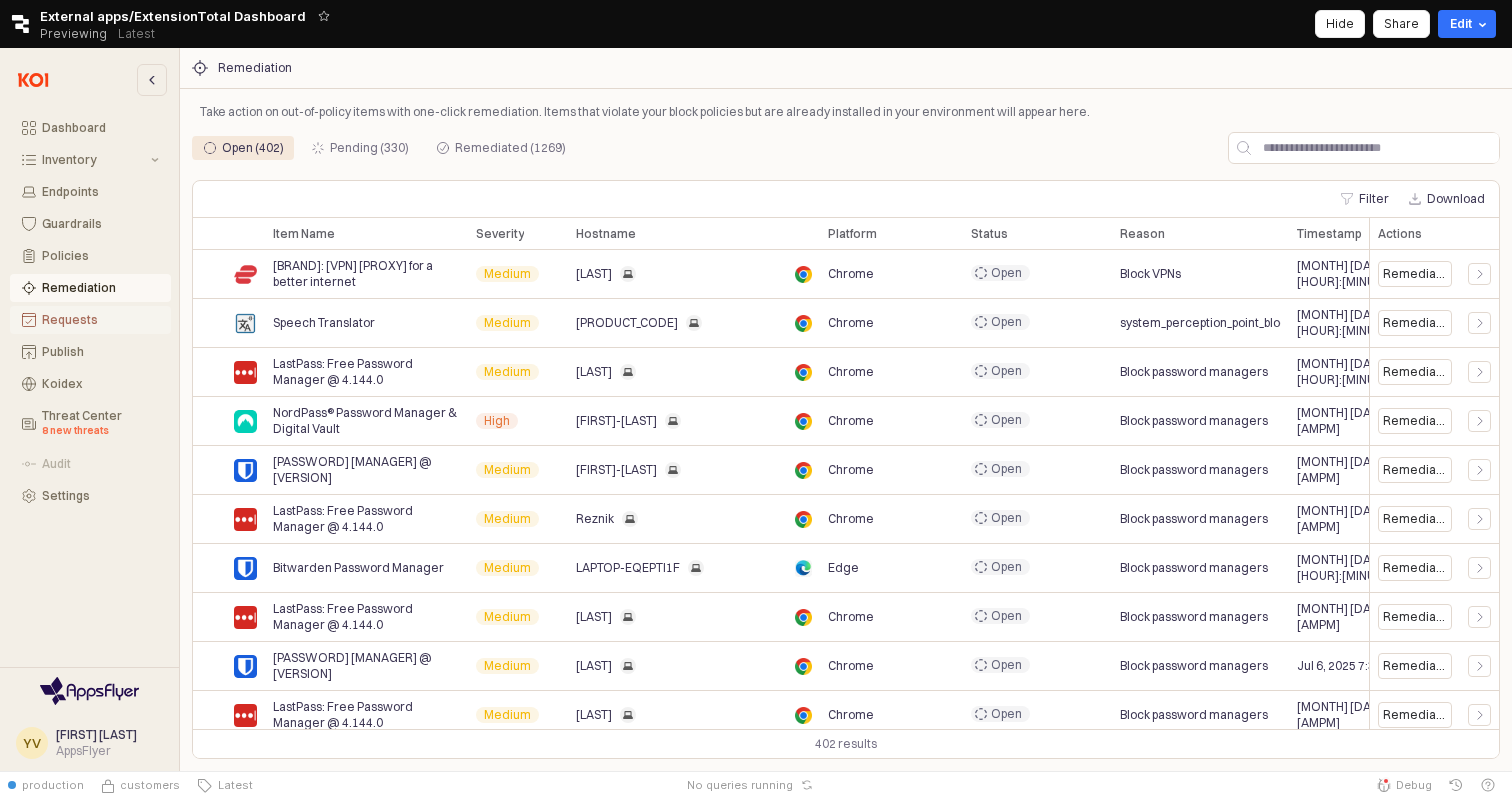 click on "Requests" at bounding box center (100, 320) 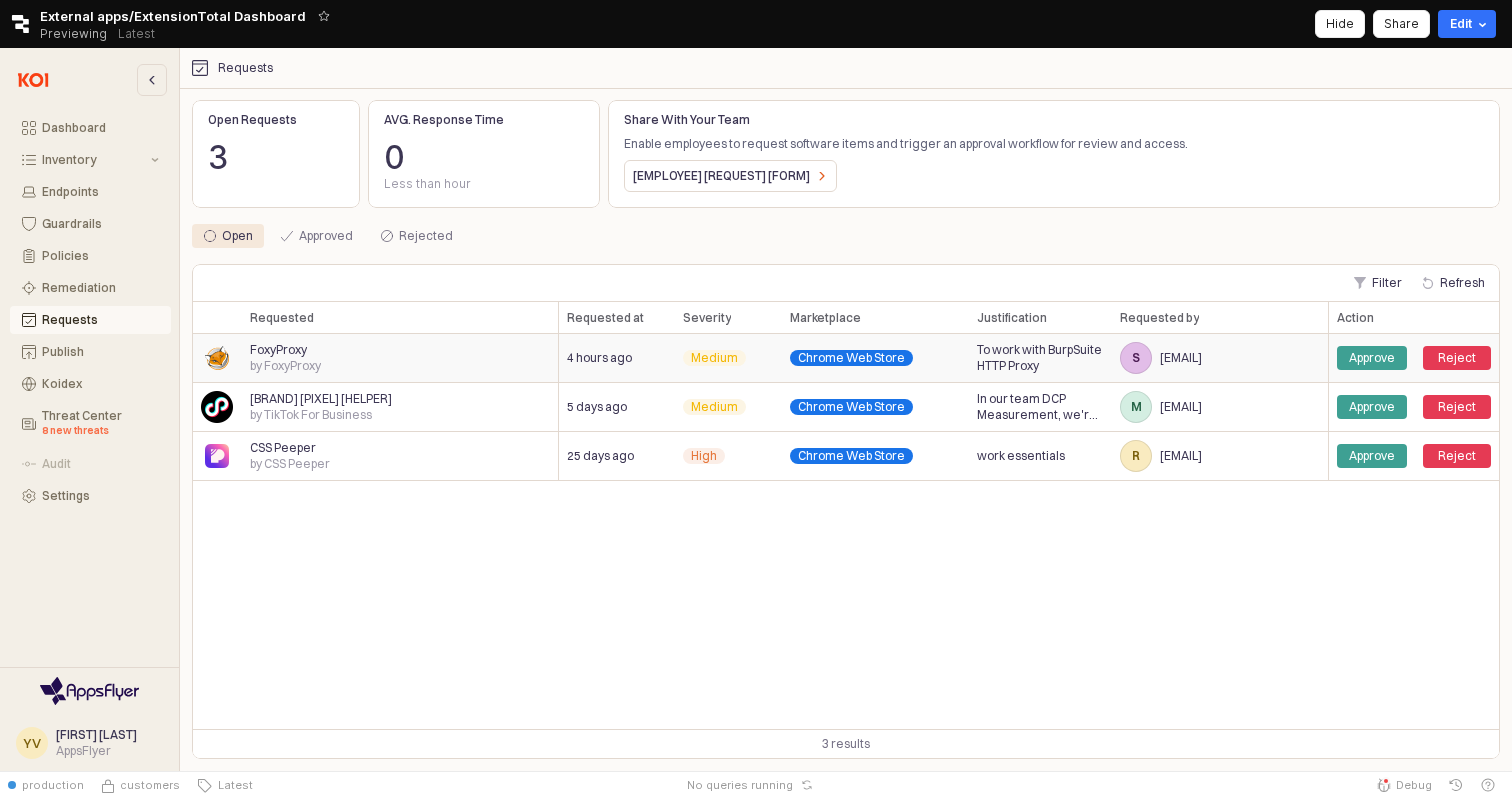 click on "FoxyProxy by FoxyProxy" at bounding box center [400, 358] 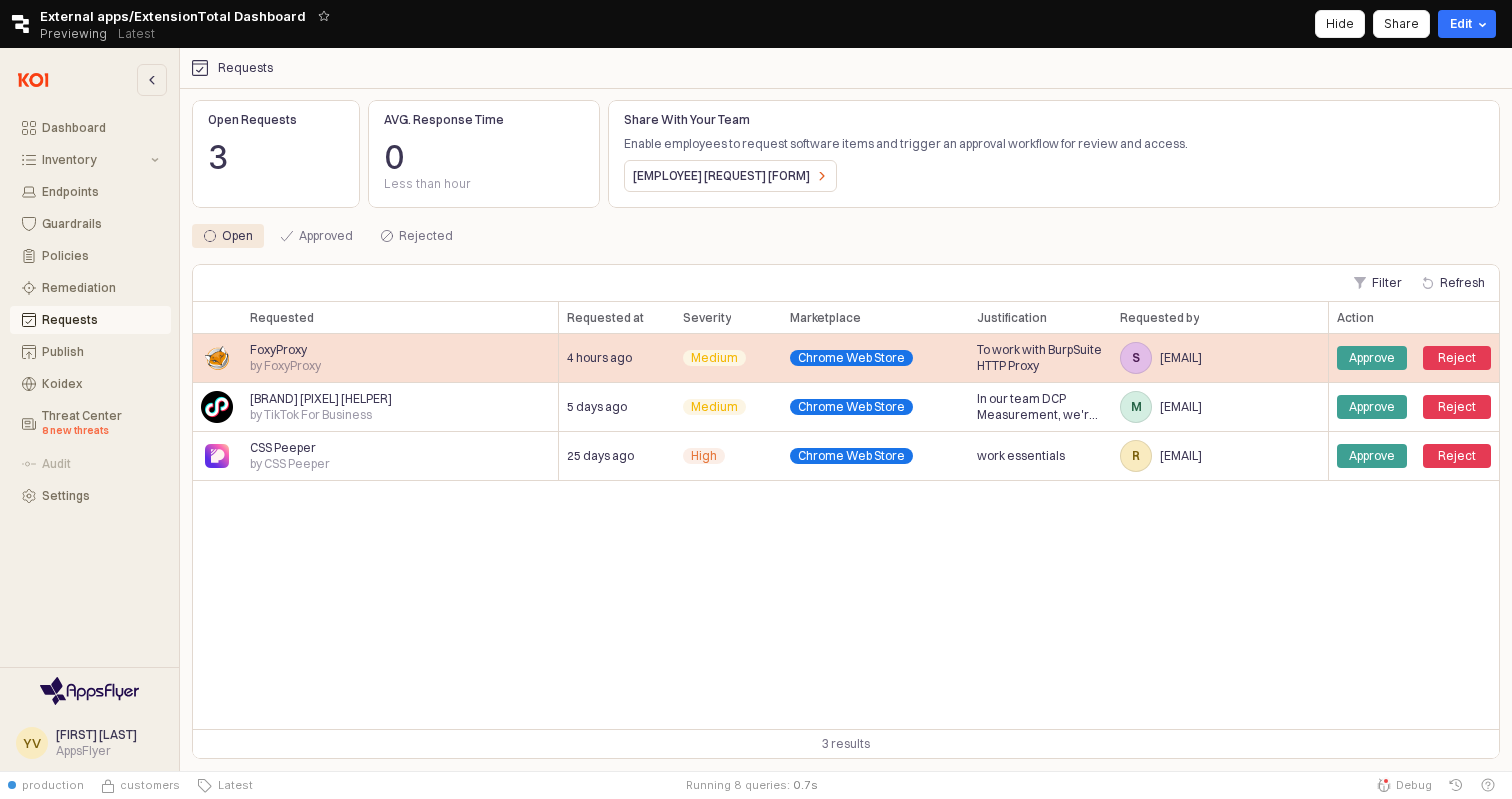 click on "FoxyProxy by FoxyProxy" at bounding box center (400, 358) 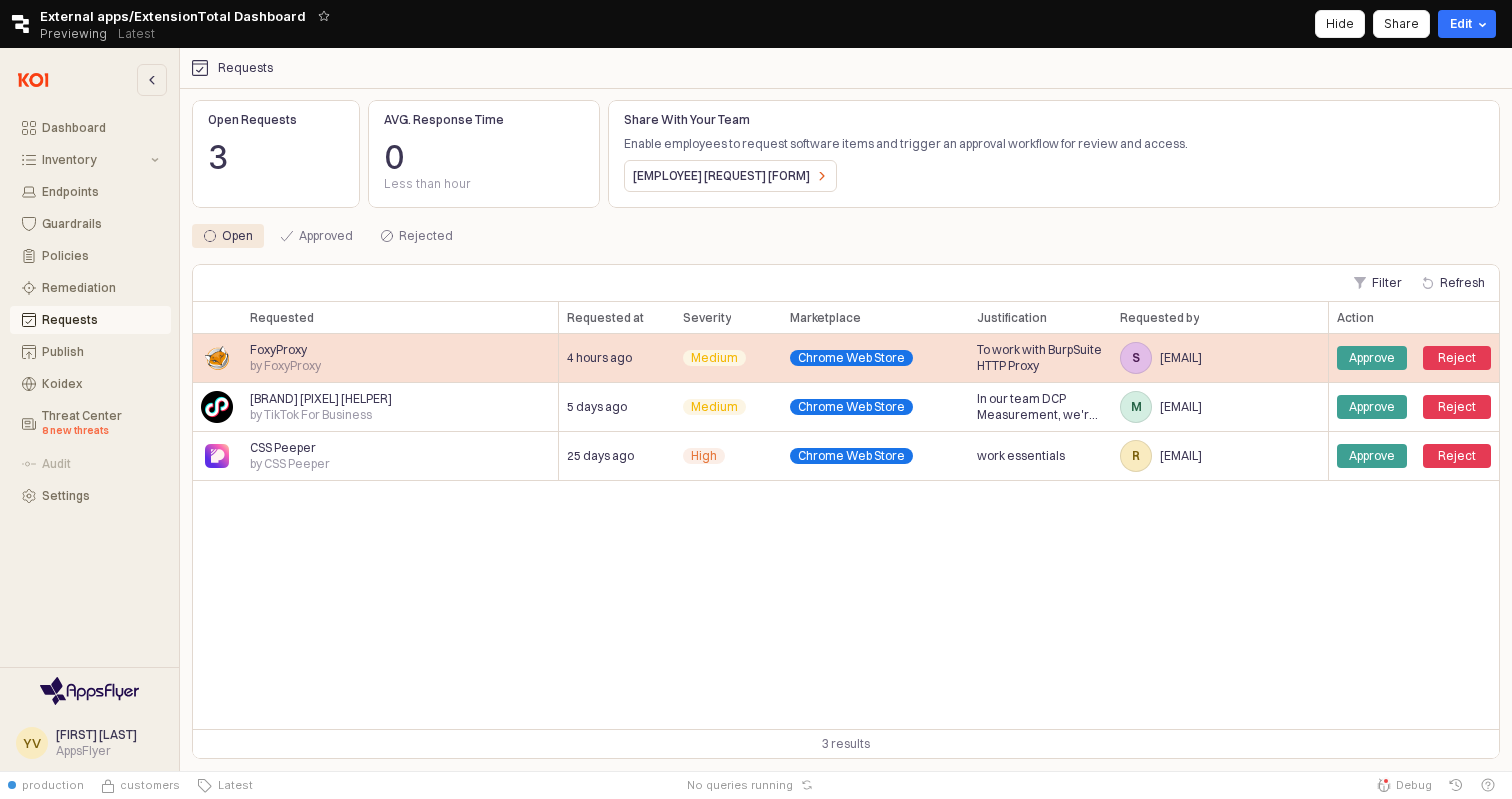 click on "by FoxyProxy" at bounding box center (285, 366) 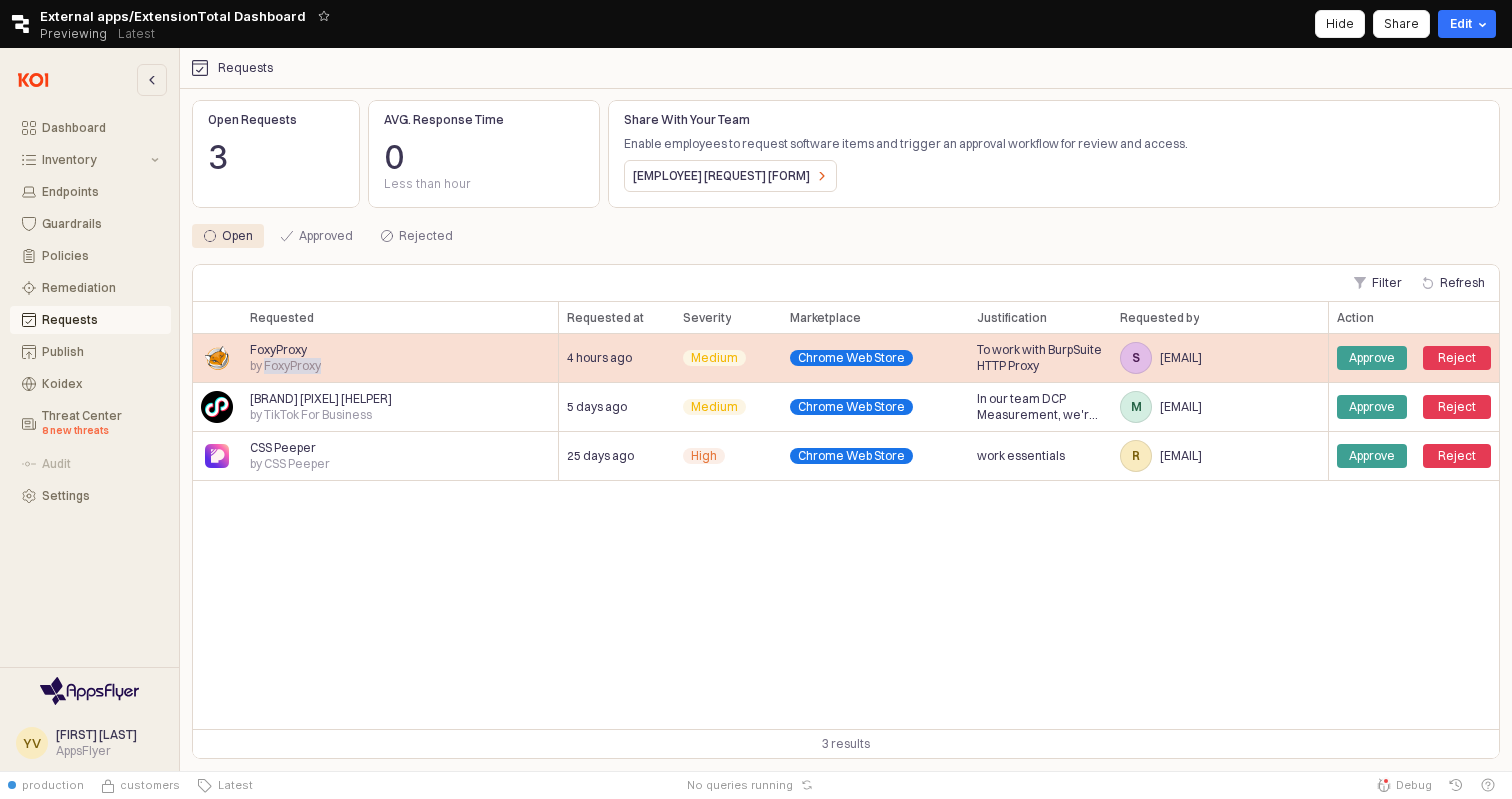 click on "by FoxyProxy" at bounding box center [285, 366] 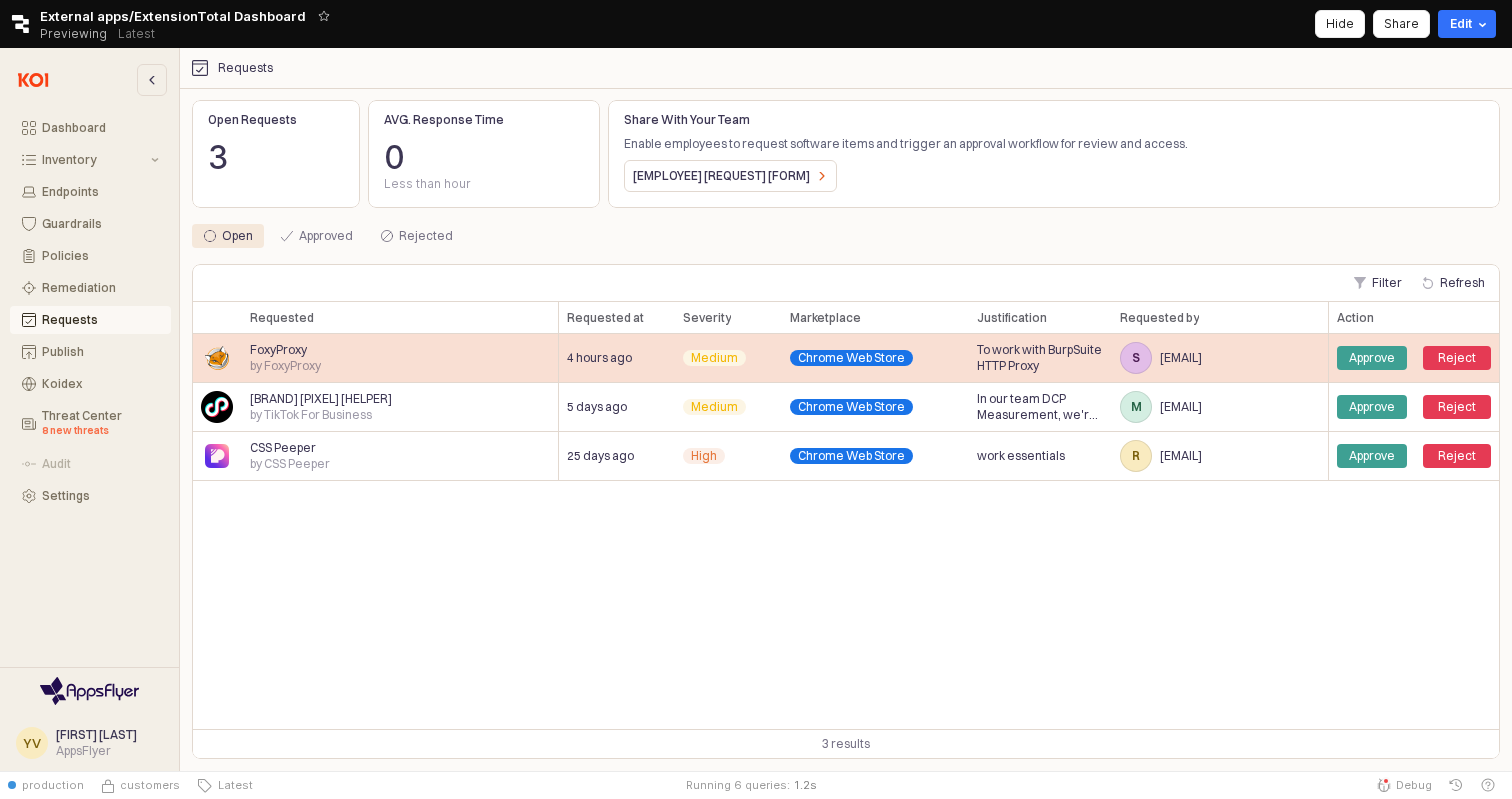 click on "FoxyProxy by FoxyProxy" at bounding box center (400, 358) 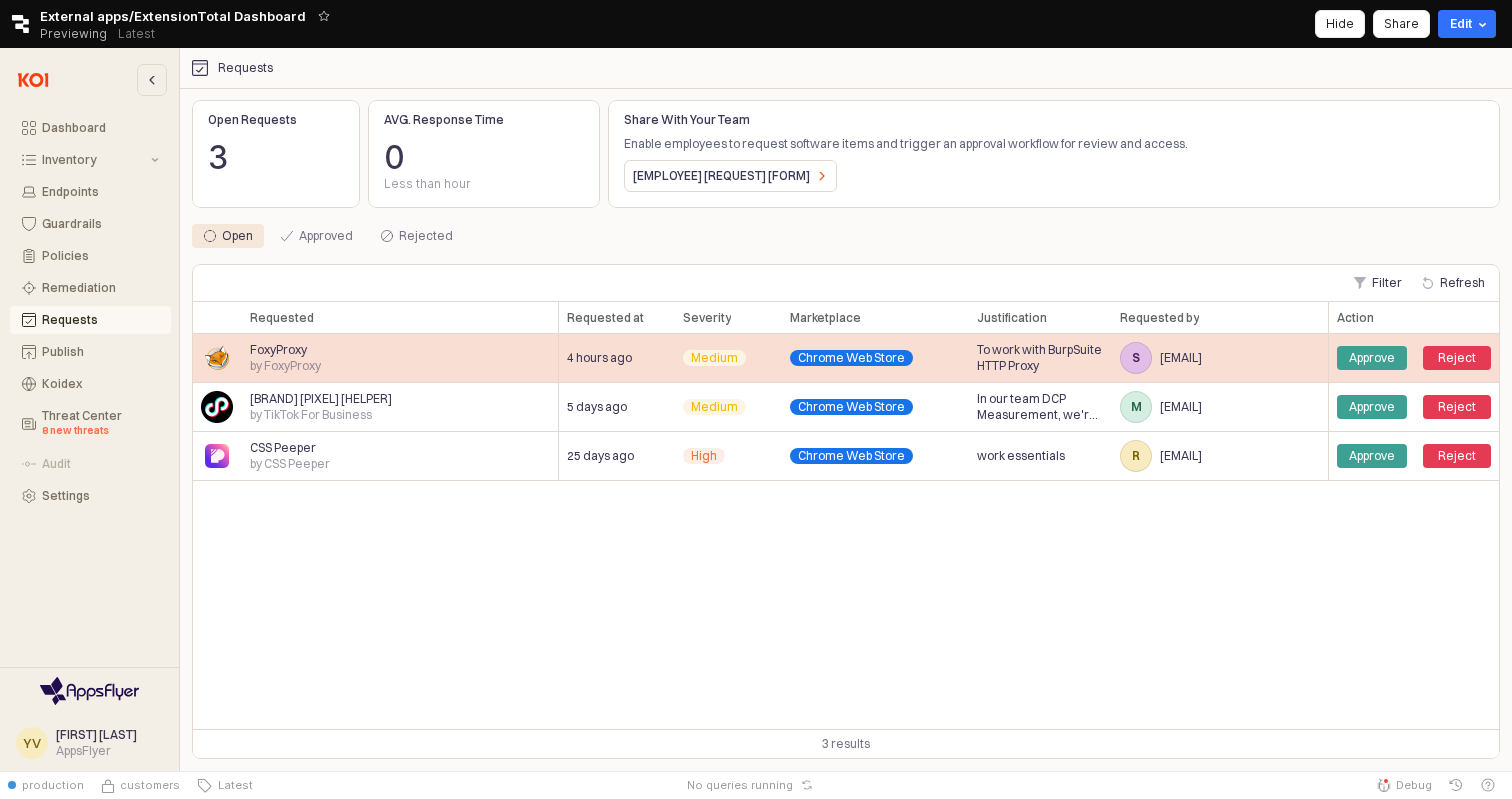 click on "by FoxyProxy" at bounding box center [285, 366] 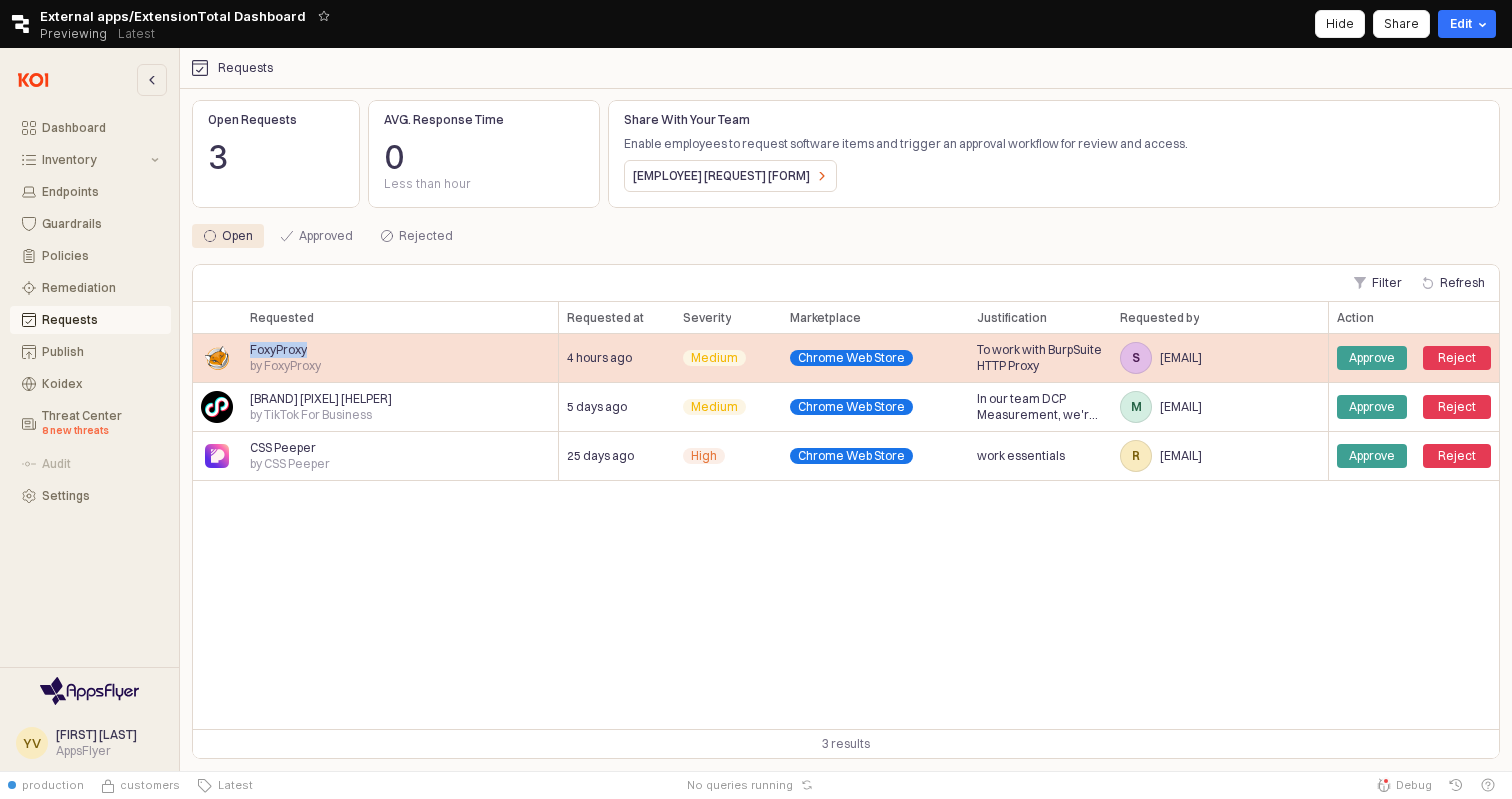 click on "FoxyProxy" at bounding box center [217, 358] 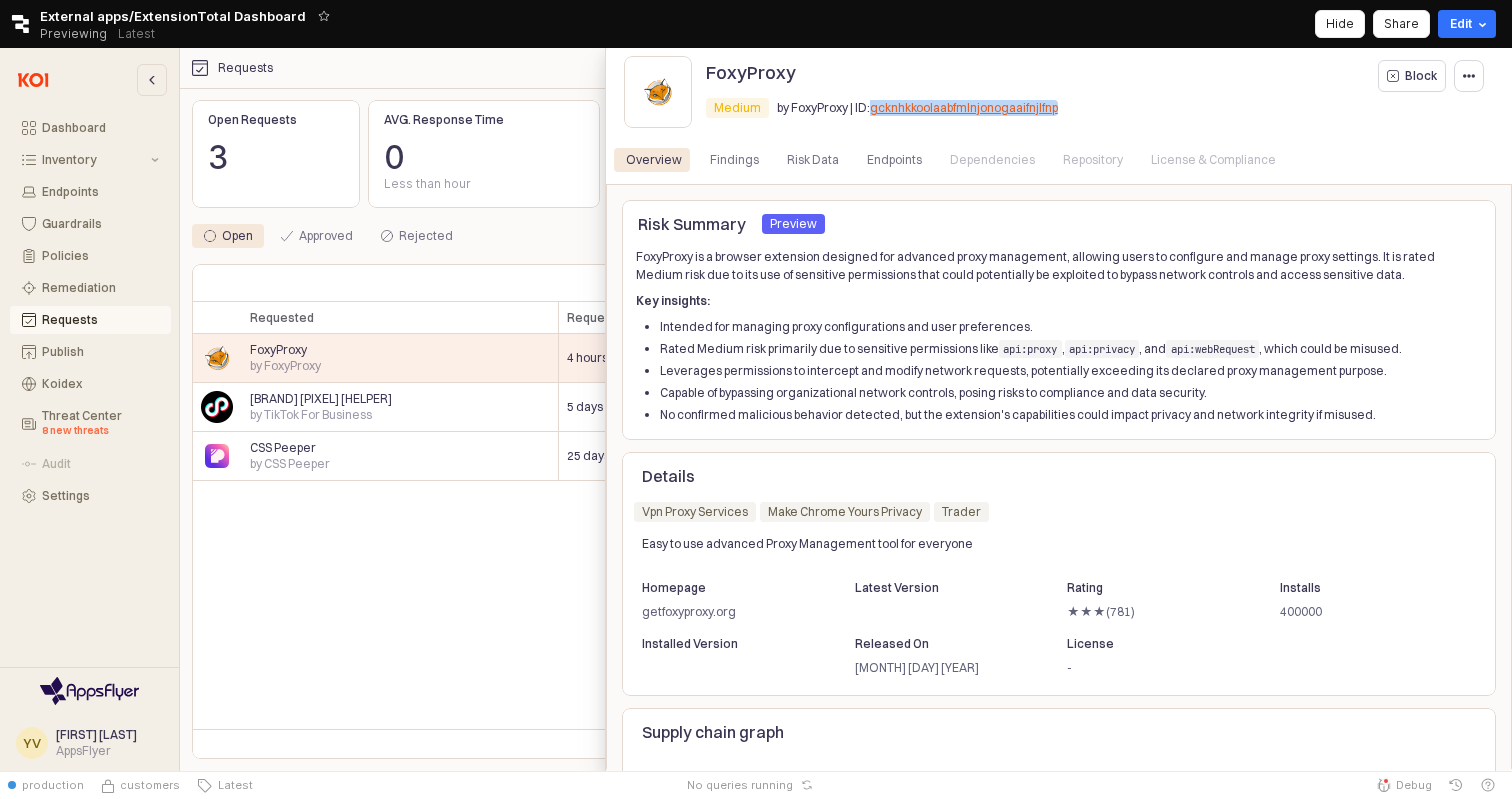 drag, startPoint x: 1066, startPoint y: 112, endPoint x: 870, endPoint y: 114, distance: 196.01021 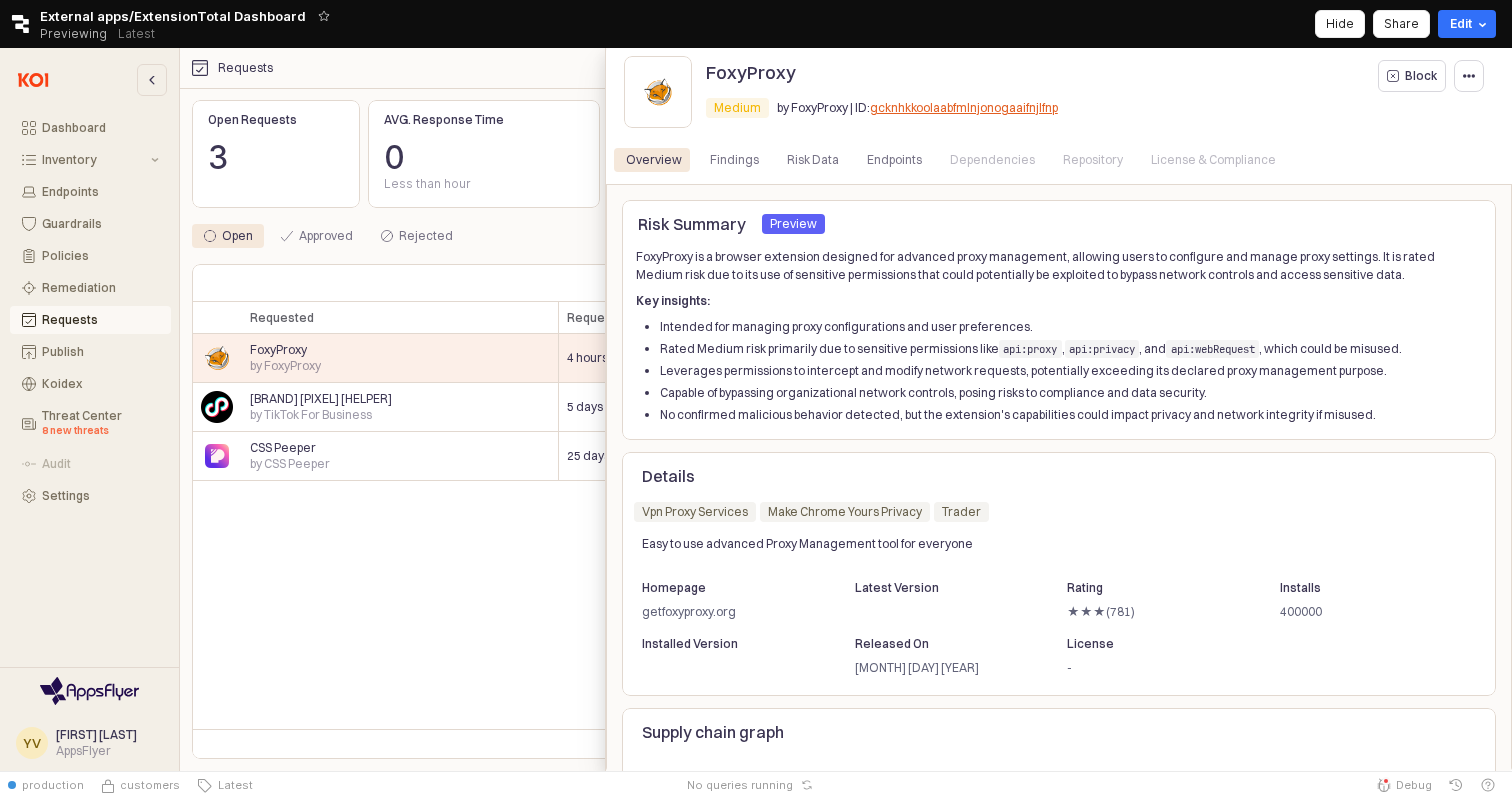 click at bounding box center (756, 409) 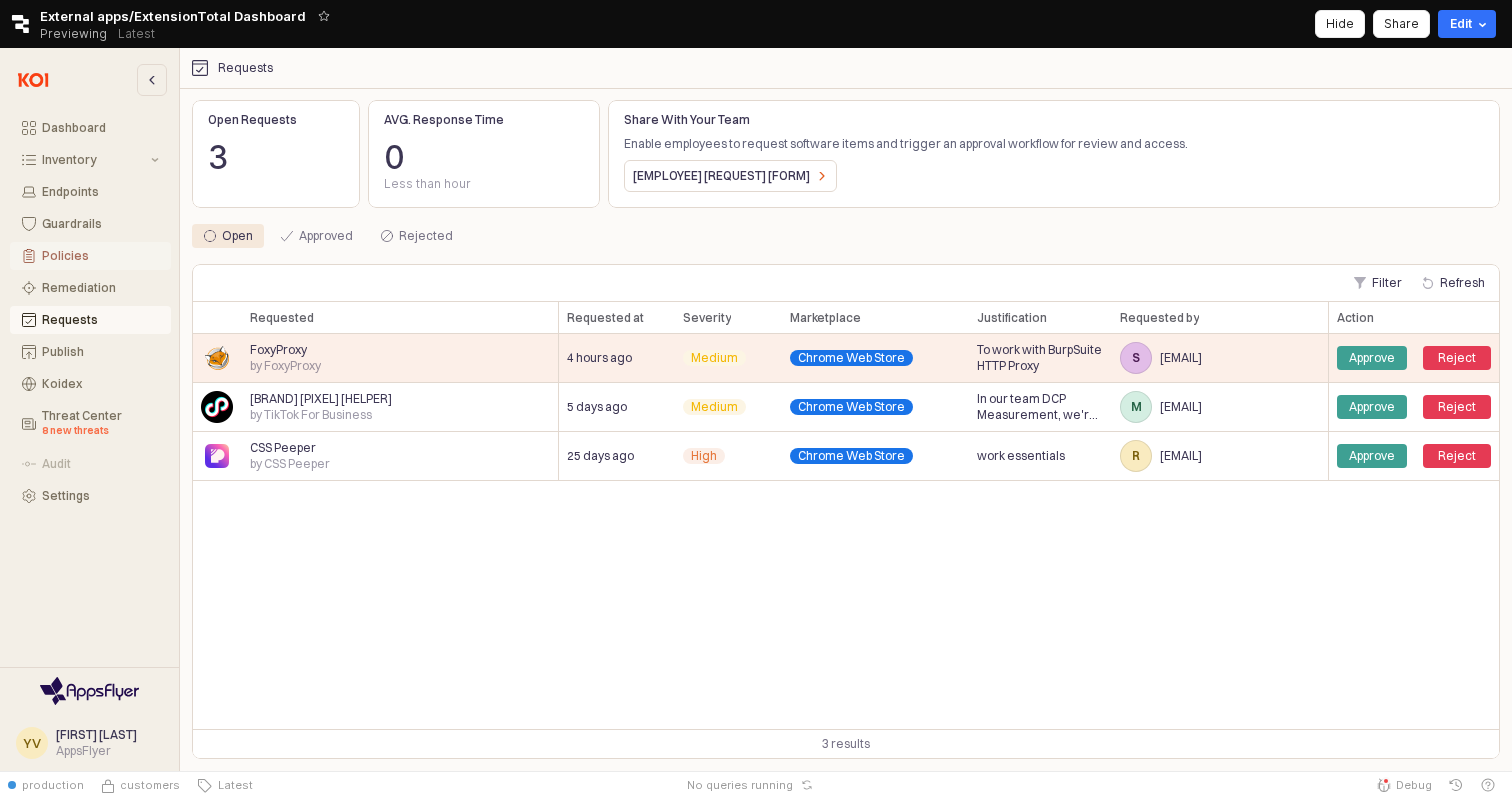 click on "Policies" at bounding box center [90, 256] 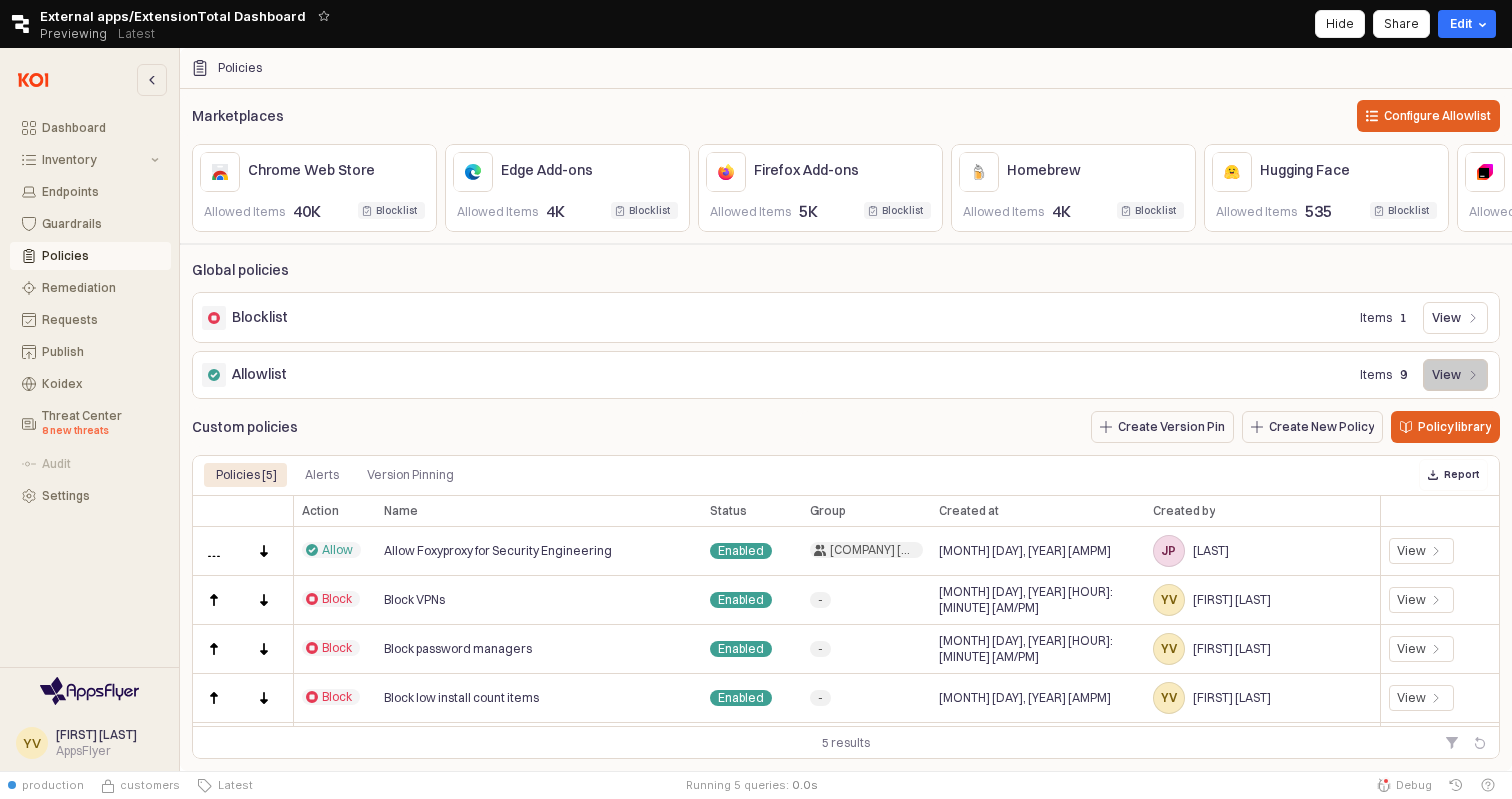 click on "View" at bounding box center [1446, 375] 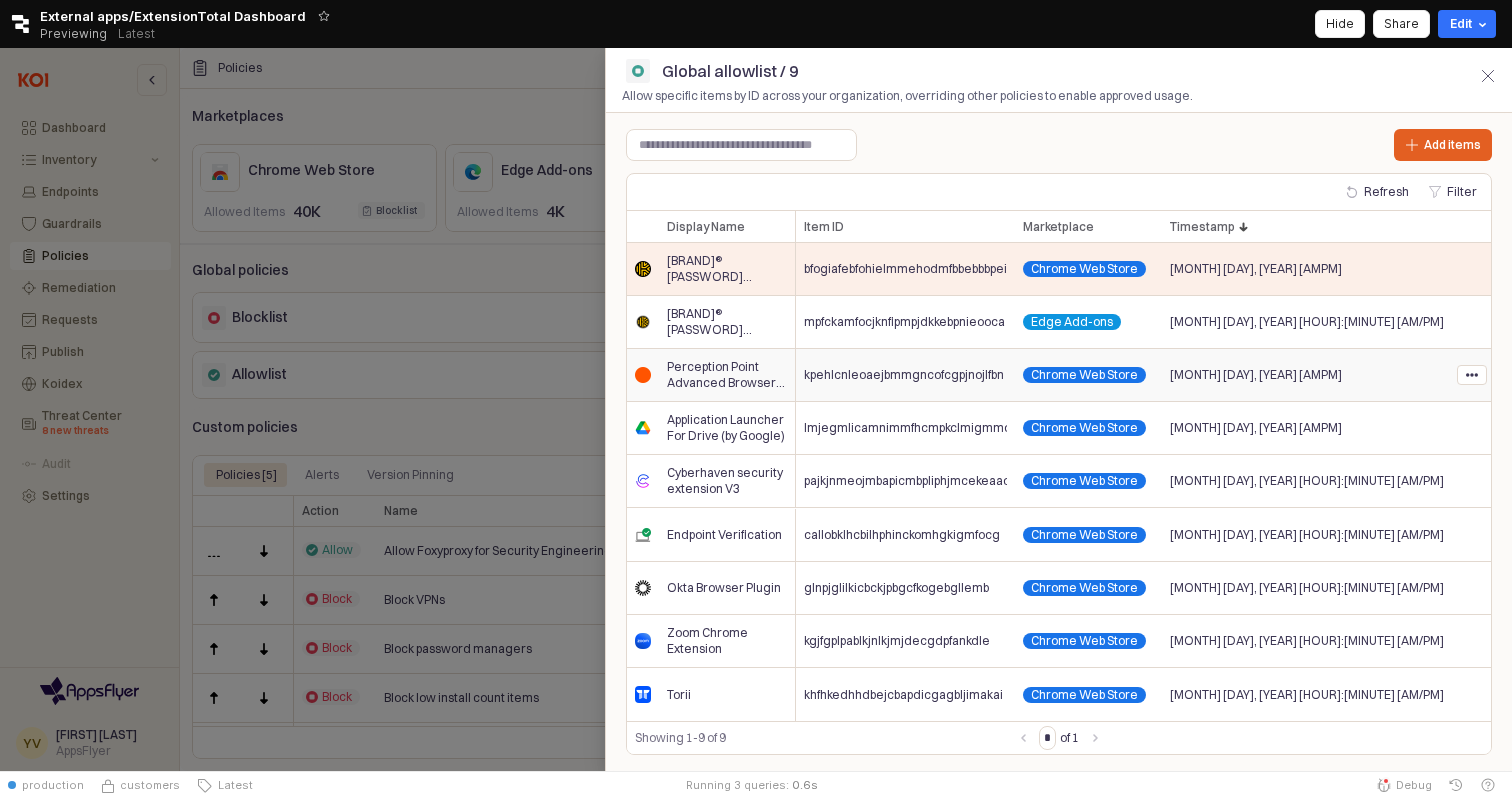 type 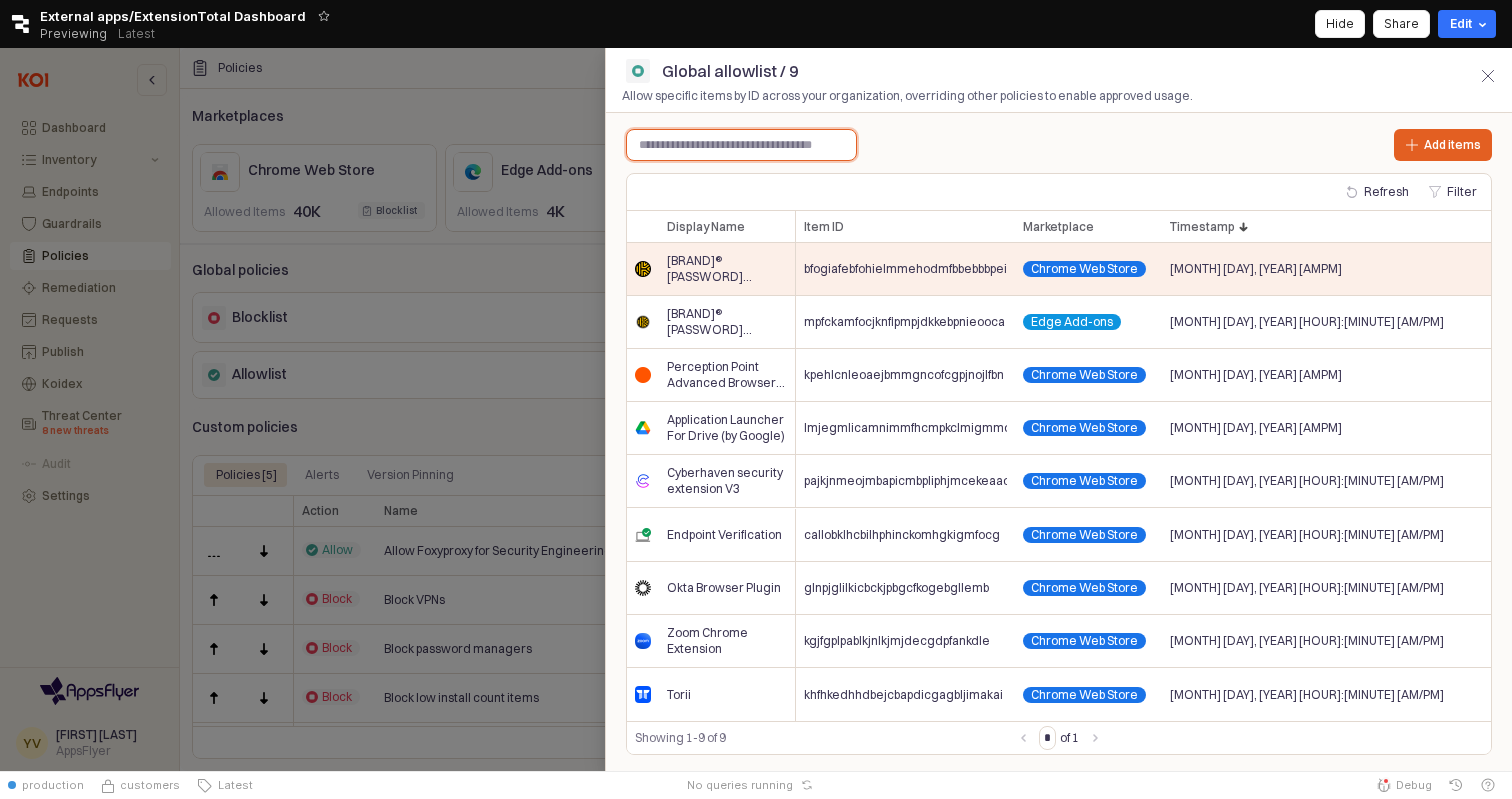 click at bounding box center [741, 145] 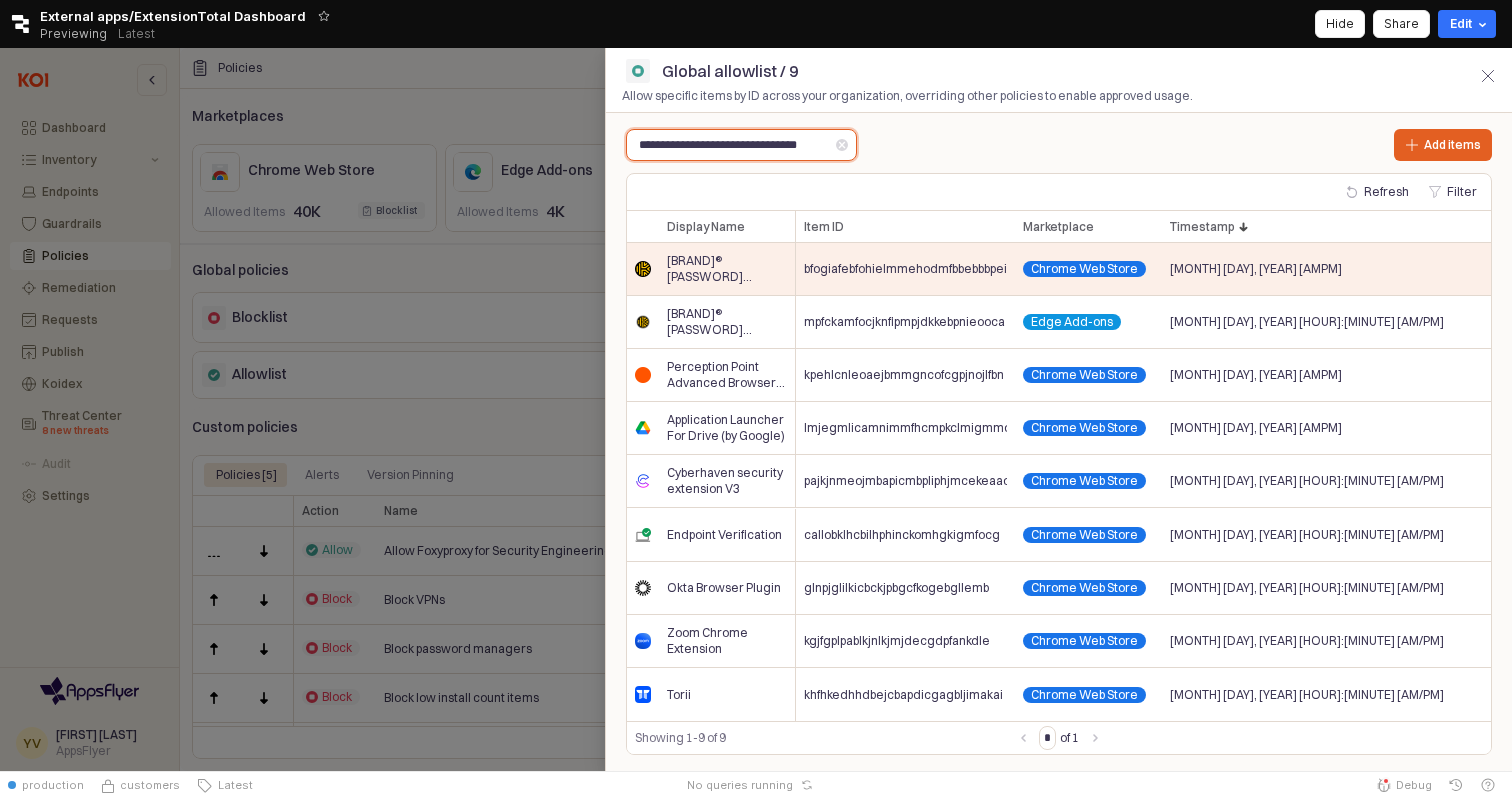 click on "**********" at bounding box center (731, 145) 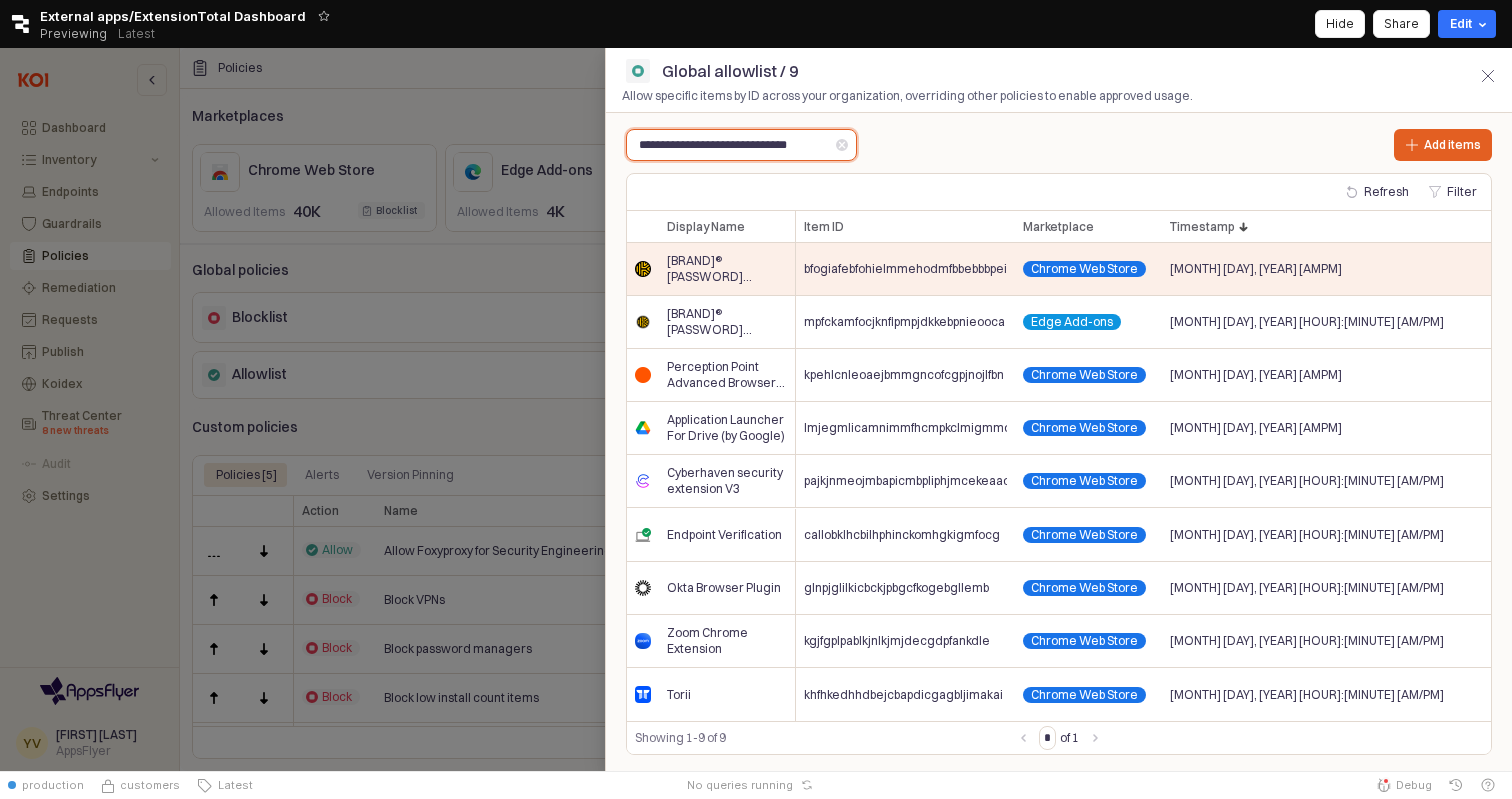 type on "**********" 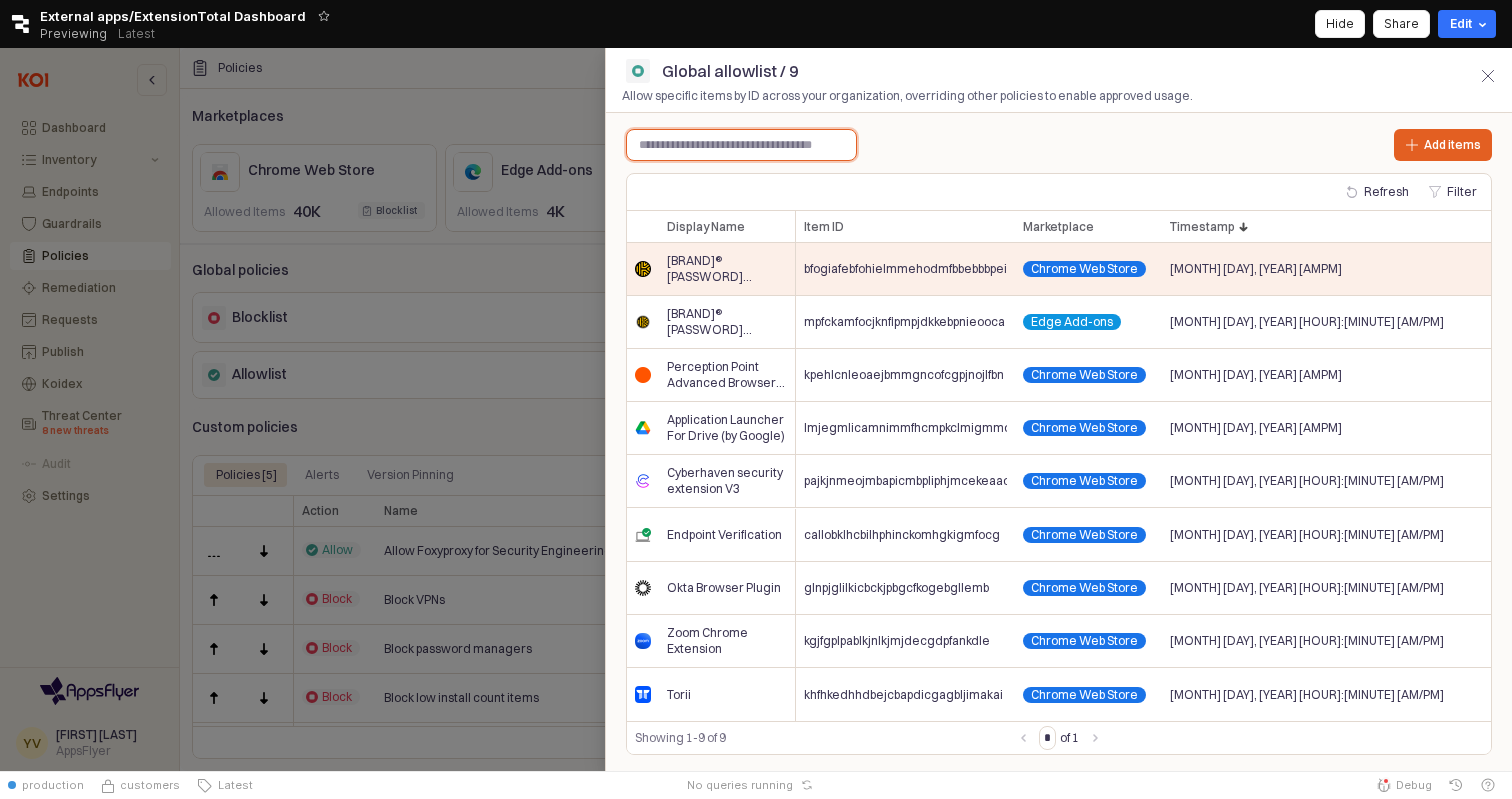 paste on "**********" 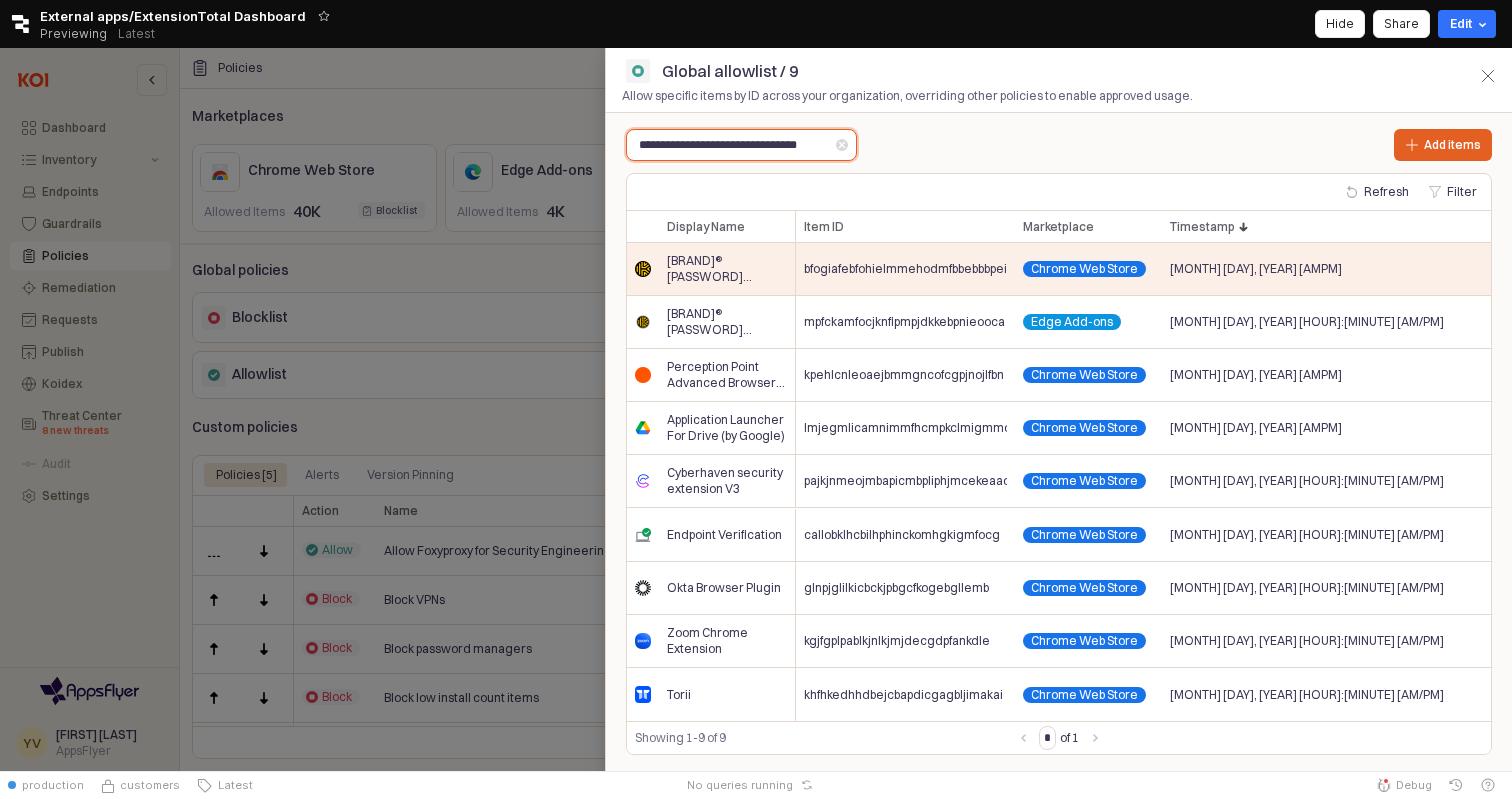 type on "**********" 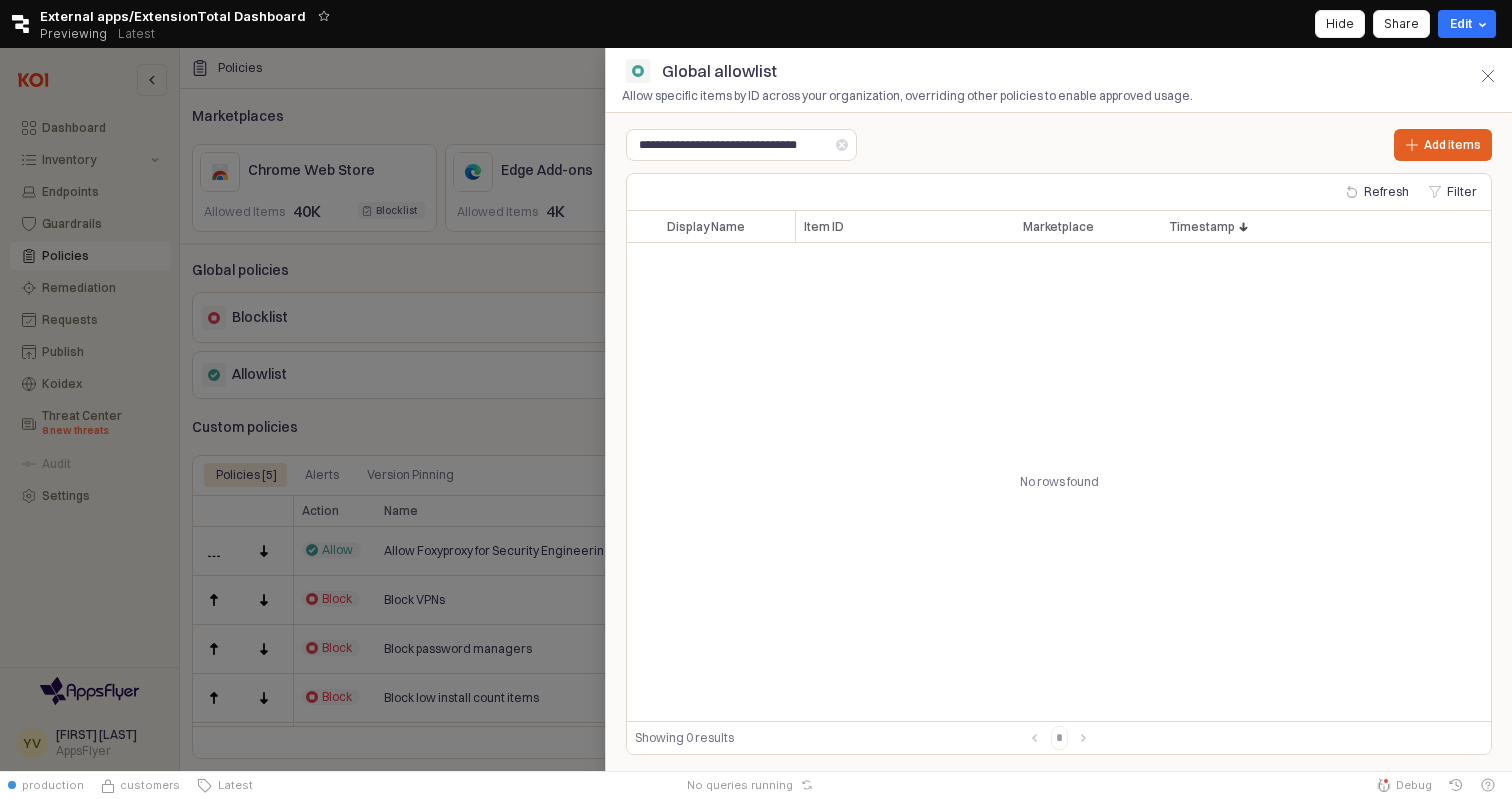 click at bounding box center (756, 409) 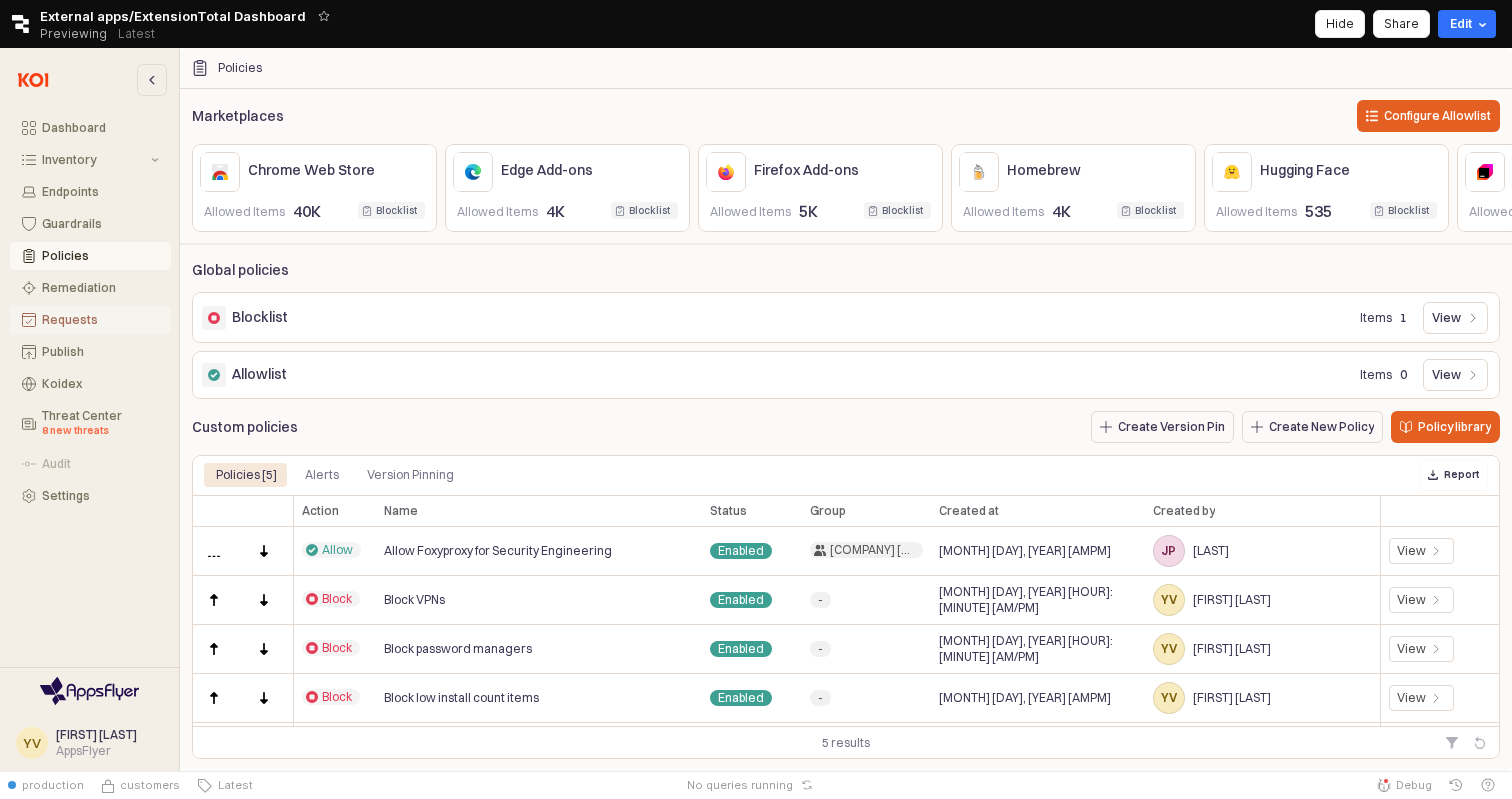 click on "Requests" at bounding box center [90, 320] 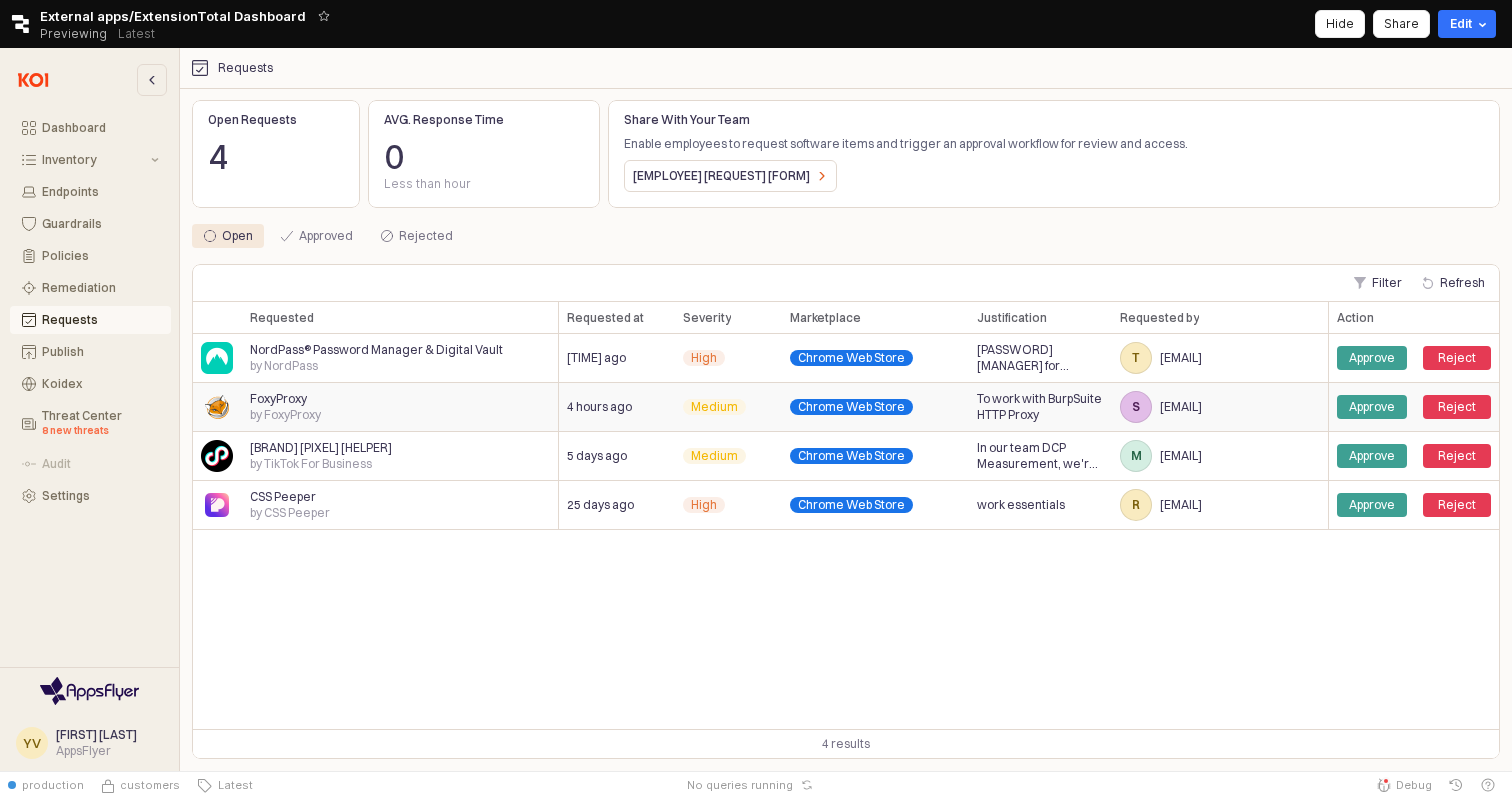 click on "FoxyProxy by FoxyProxy" at bounding box center [400, 358] 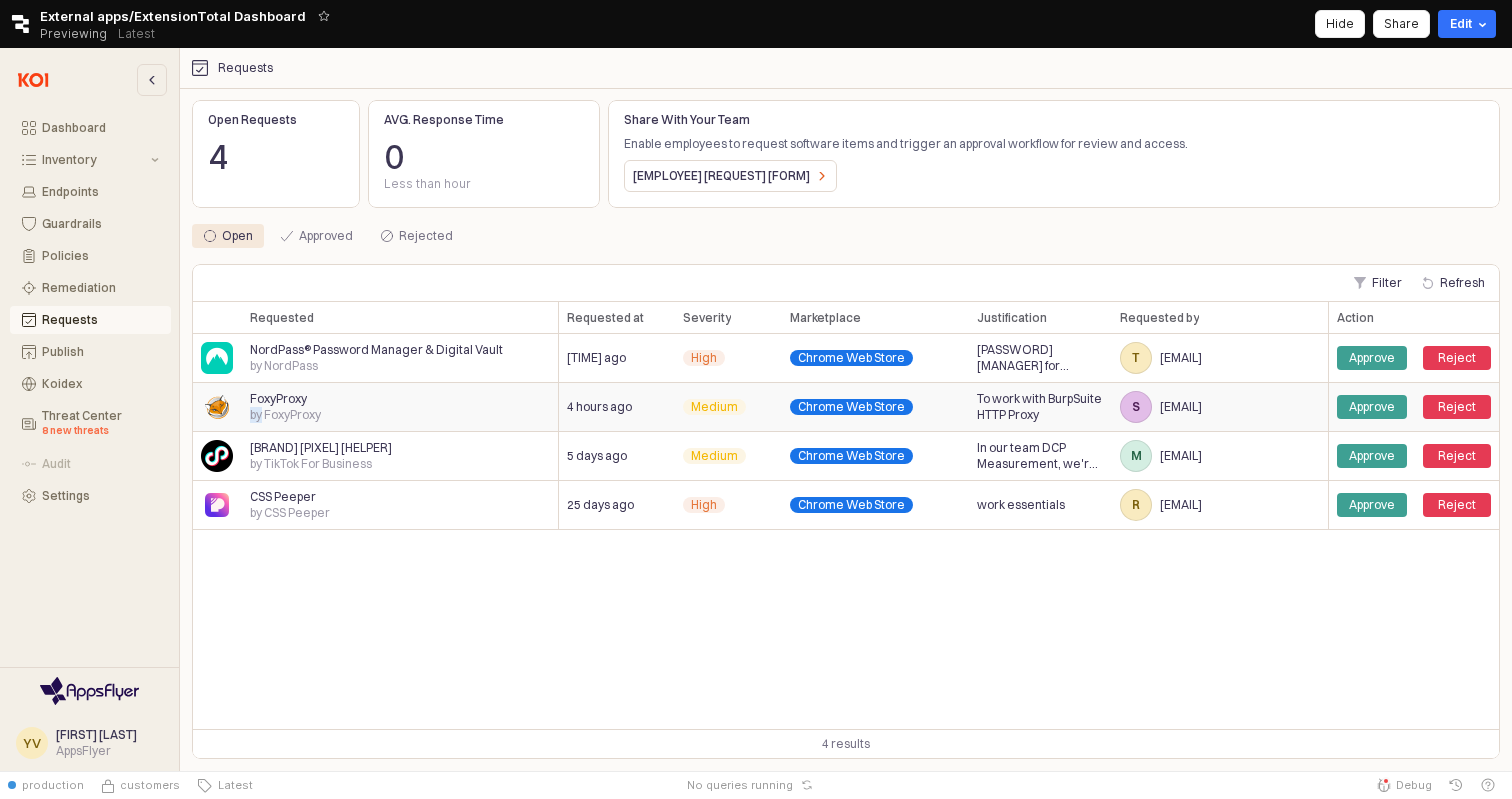 click on "FoxyProxy by FoxyProxy" at bounding box center (400, 358) 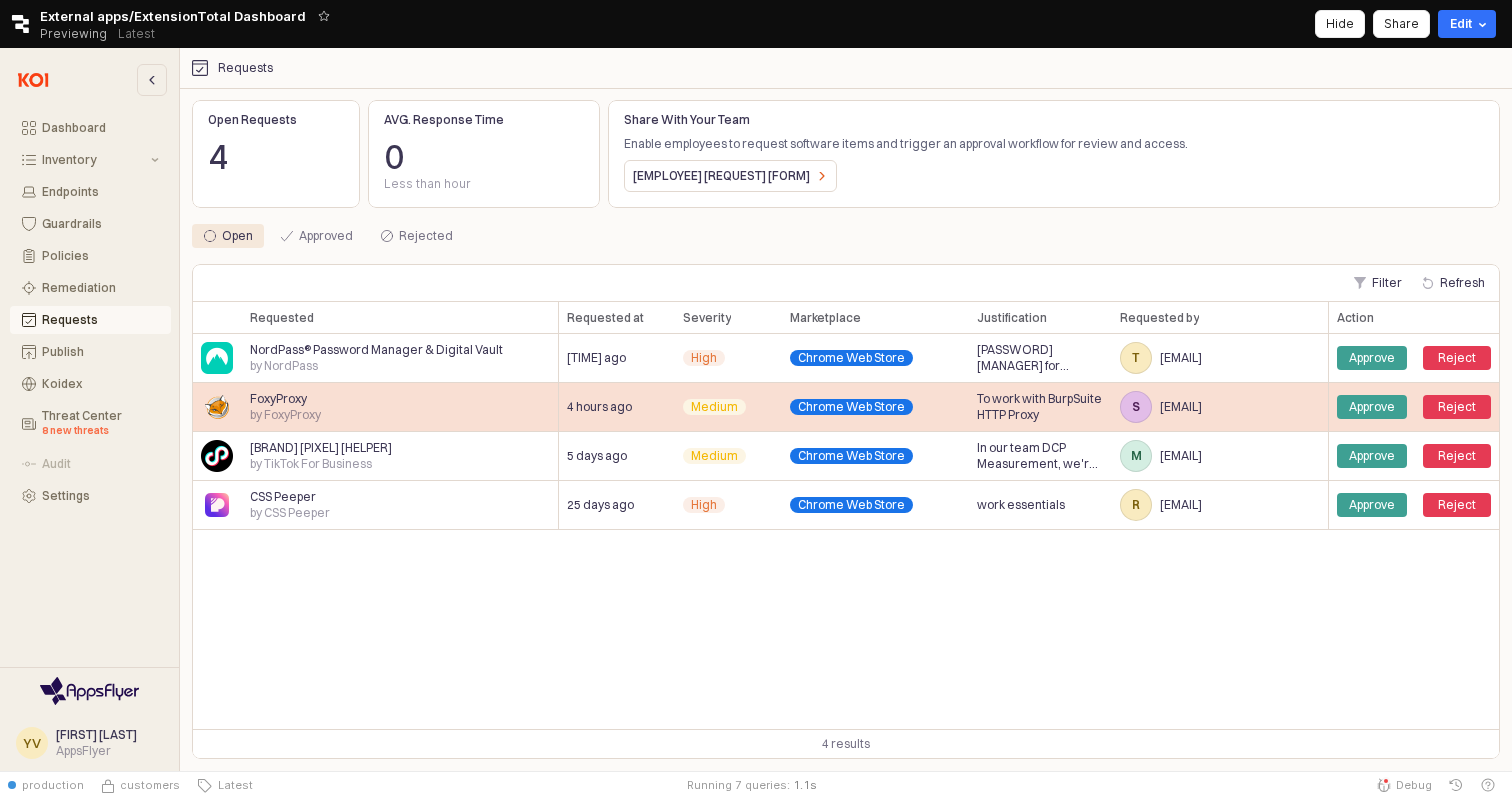 click on "by FoxyProxy" at bounding box center [284, 366] 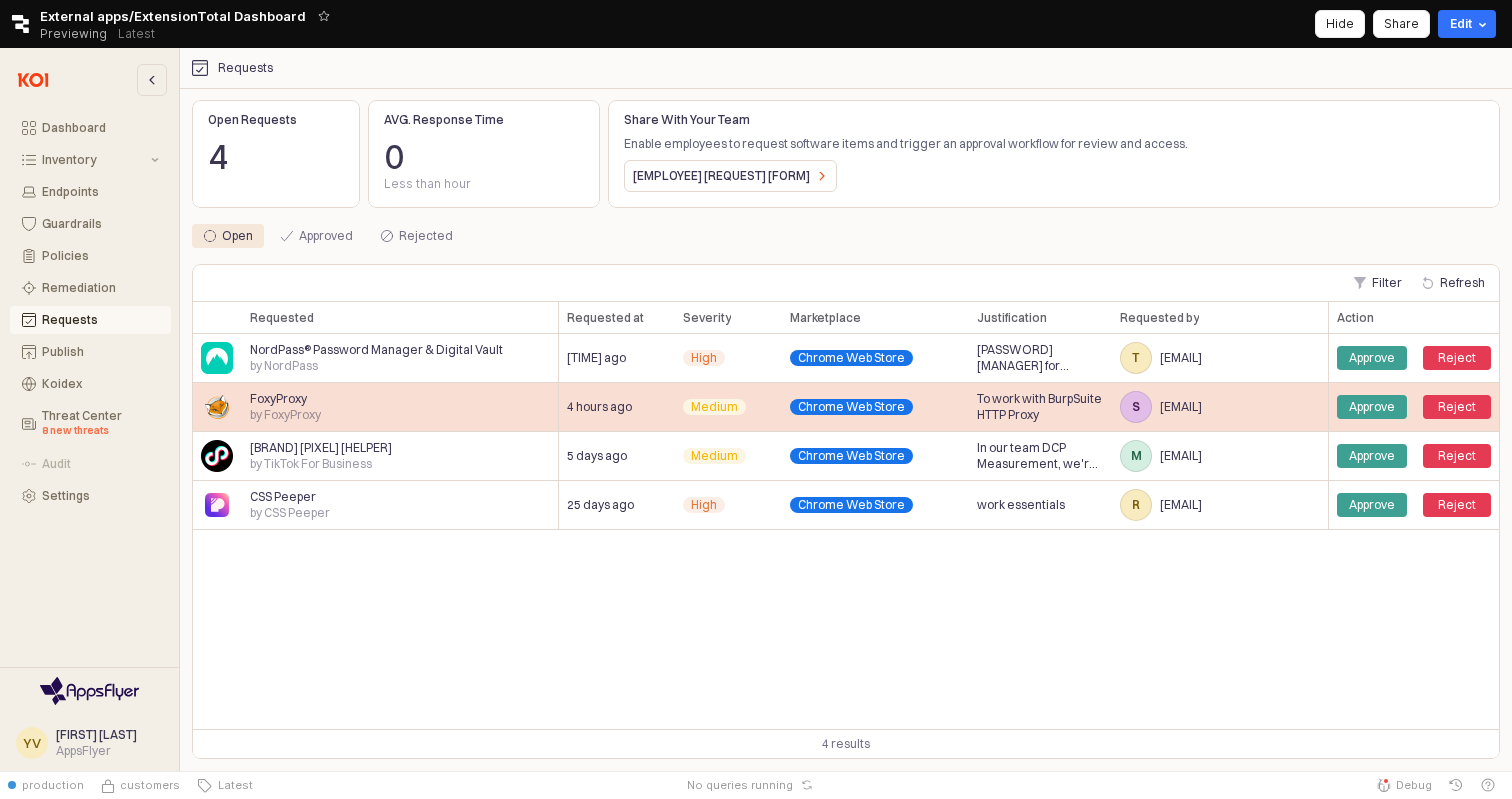 click on "by FoxyProxy" at bounding box center (284, 366) 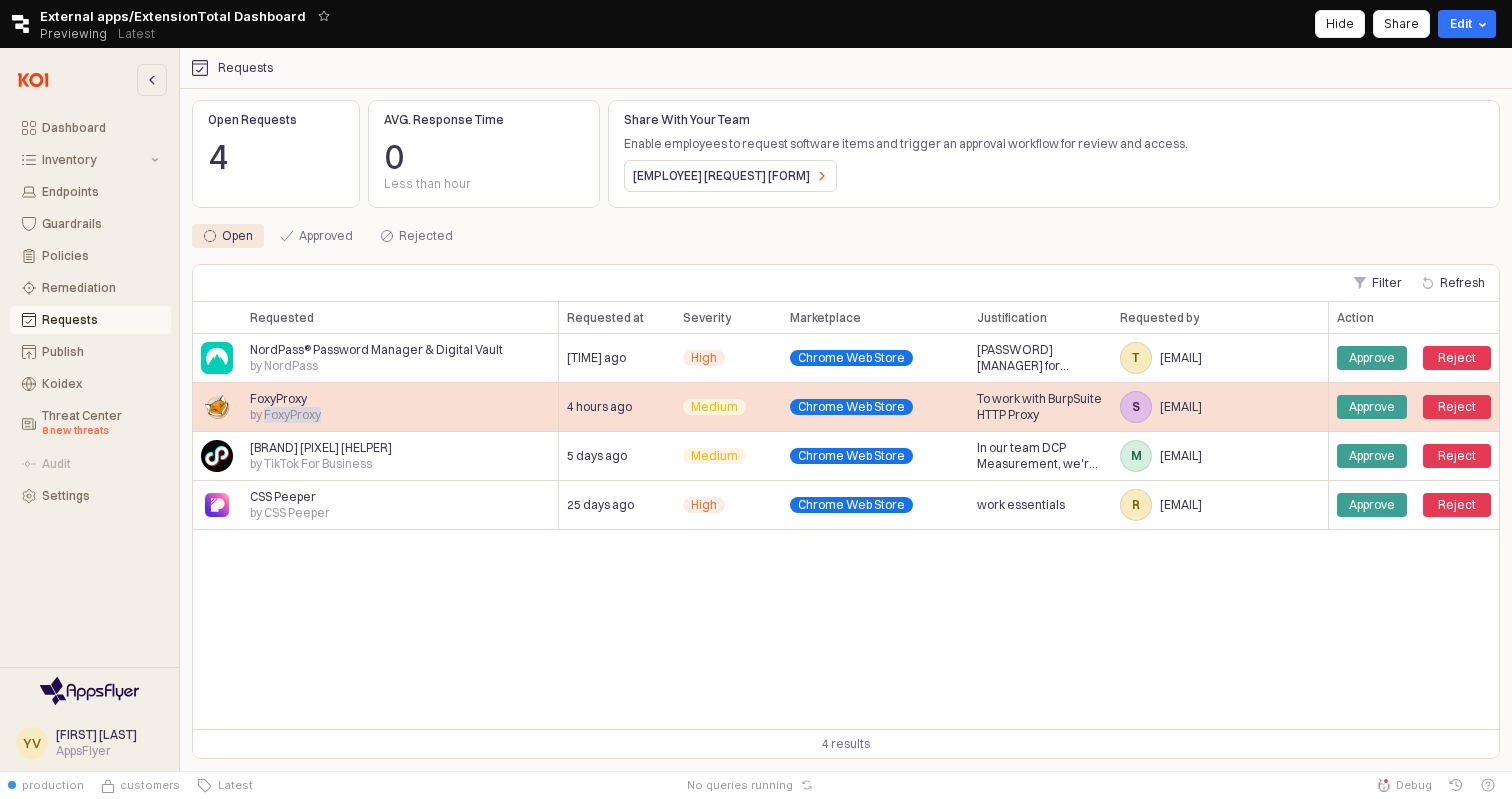 click on "by FoxyProxy" at bounding box center [284, 366] 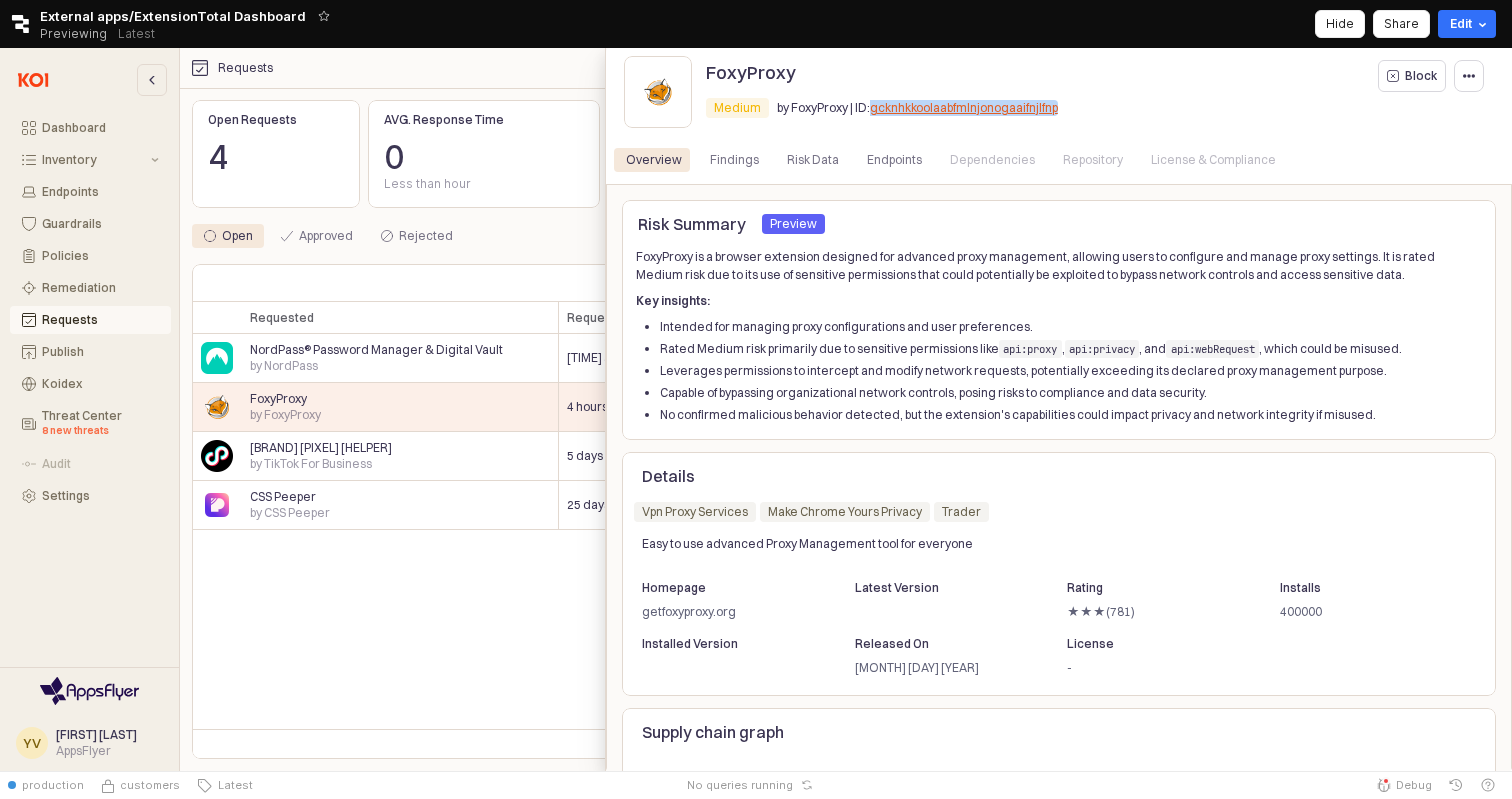 drag, startPoint x: 1068, startPoint y: 105, endPoint x: 871, endPoint y: 114, distance: 197.20547 